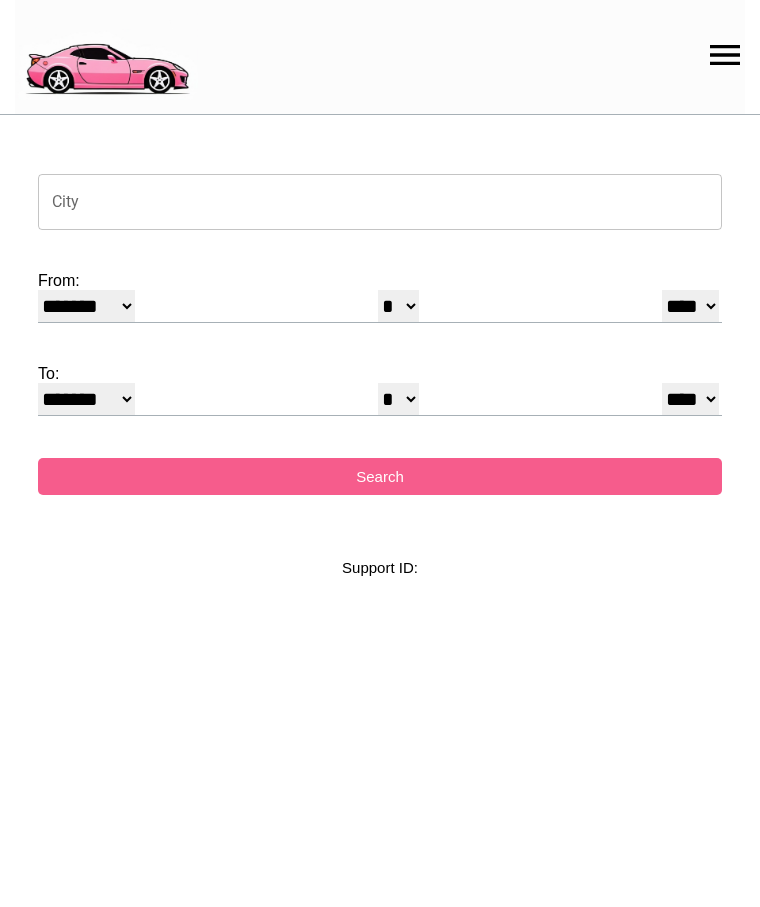 select on "*" 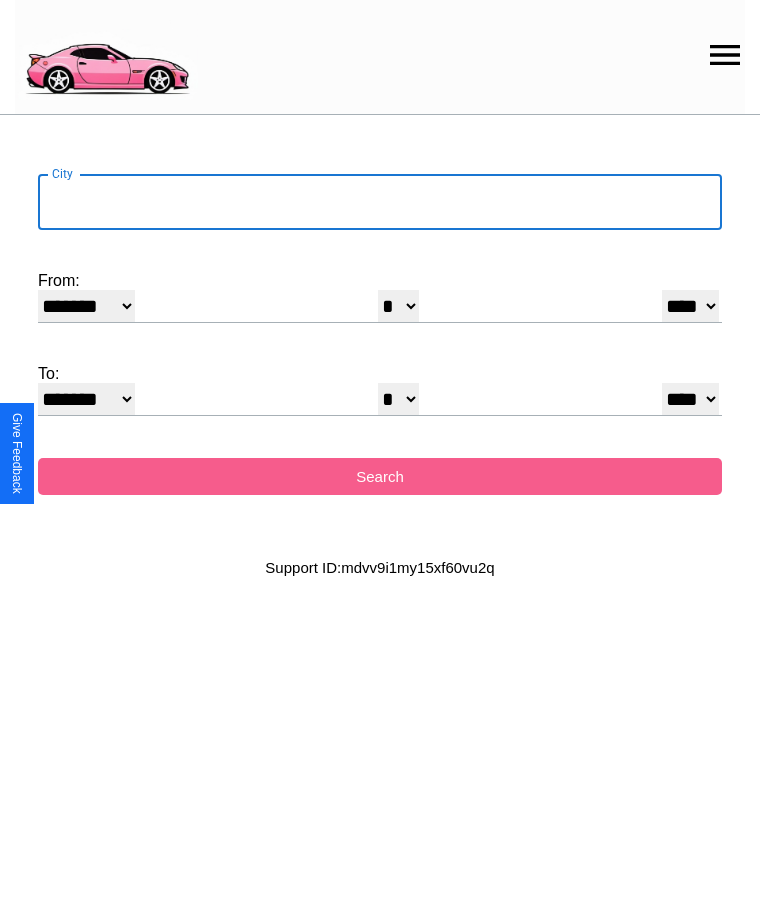 click on "City" at bounding box center (380, 202) 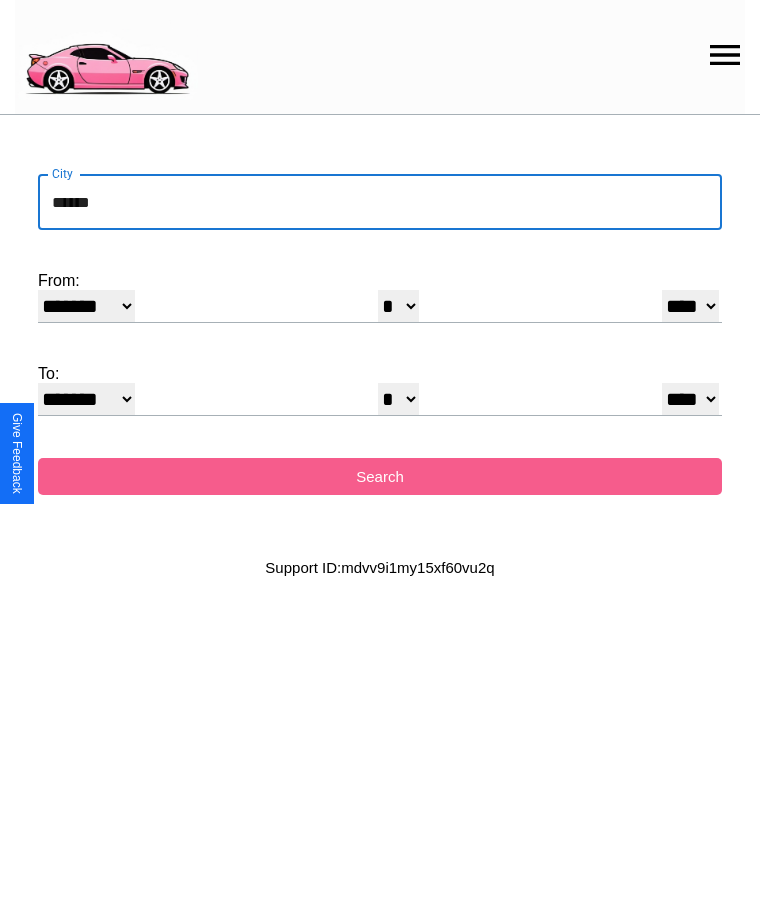 type on "******" 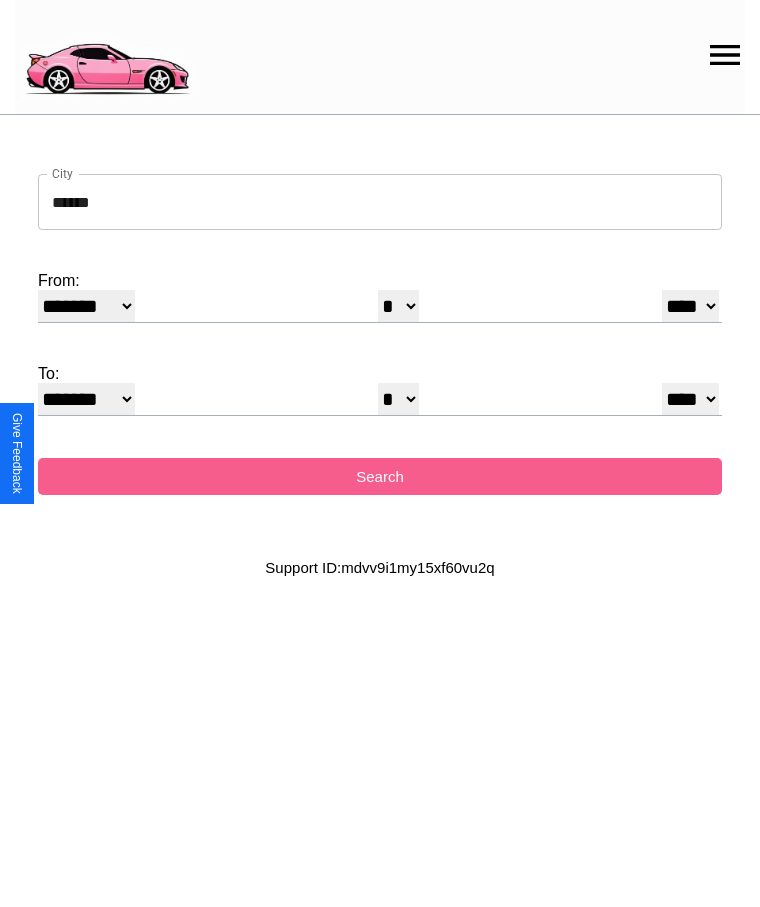 click on "******* ******** ***** ***** *** **** **** ****** ********* ******* ******** ********" at bounding box center [86, 306] 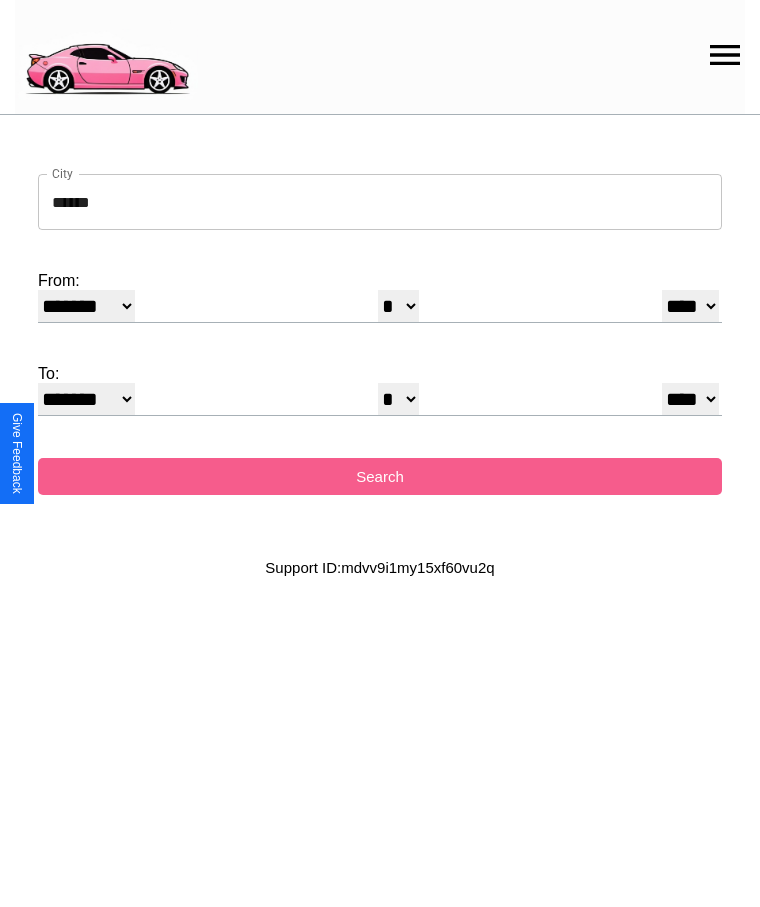 select on "*" 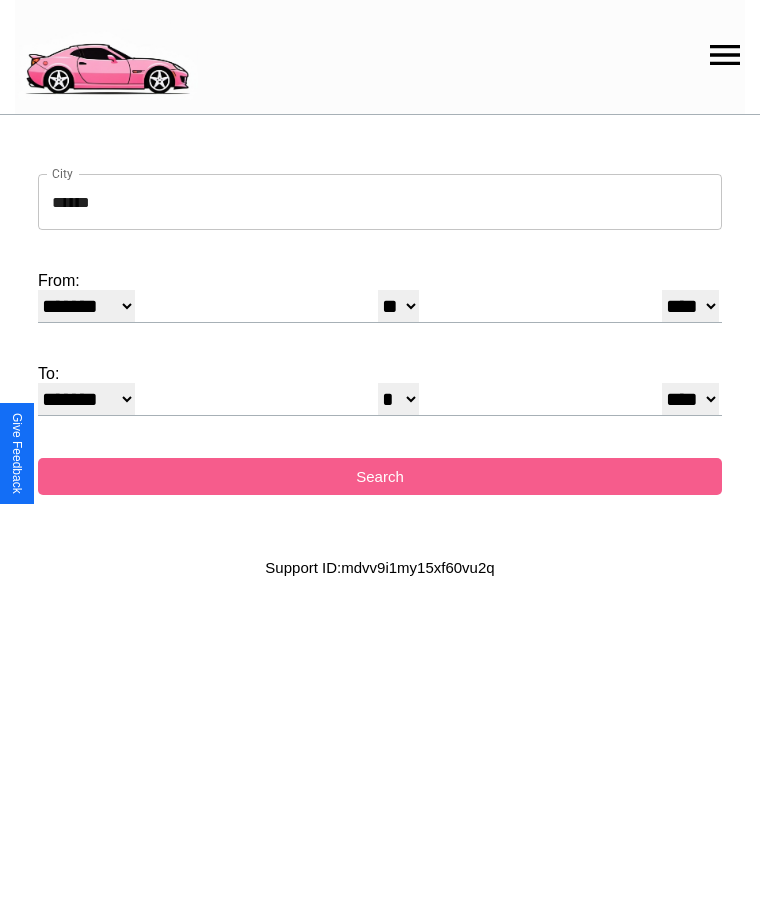 click on "**** **** **** **** **** **** **** **** **** ****" at bounding box center (690, 306) 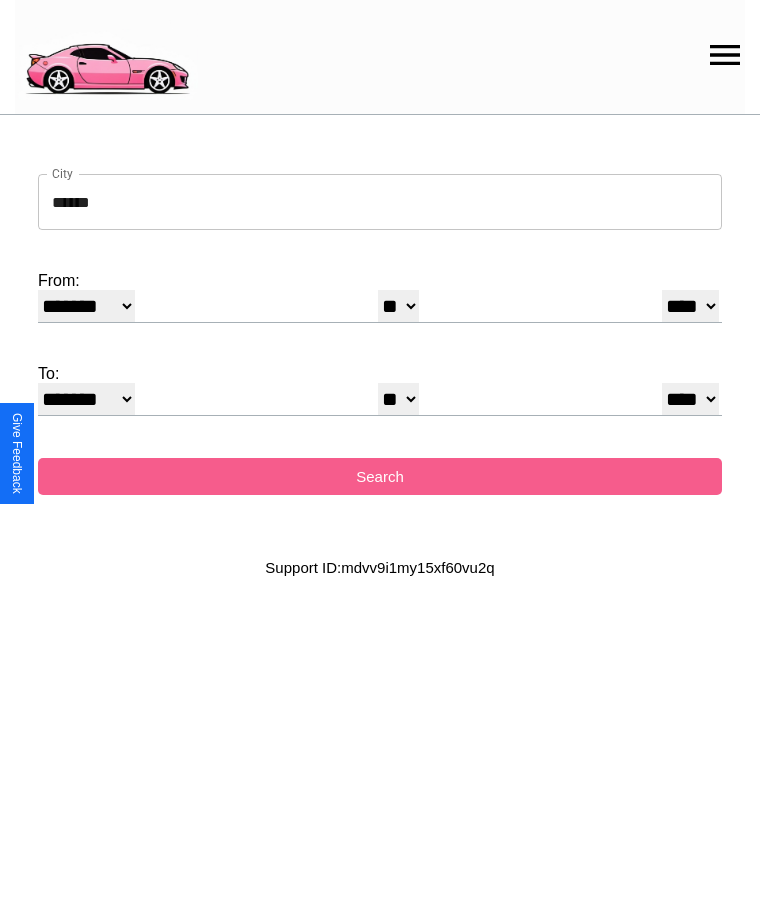click on "* * * * * * * * * ** ** ** ** ** ** ** ** ** ** ** ** ** ** ** ** ** ** ** ** ** **" at bounding box center (398, 399) 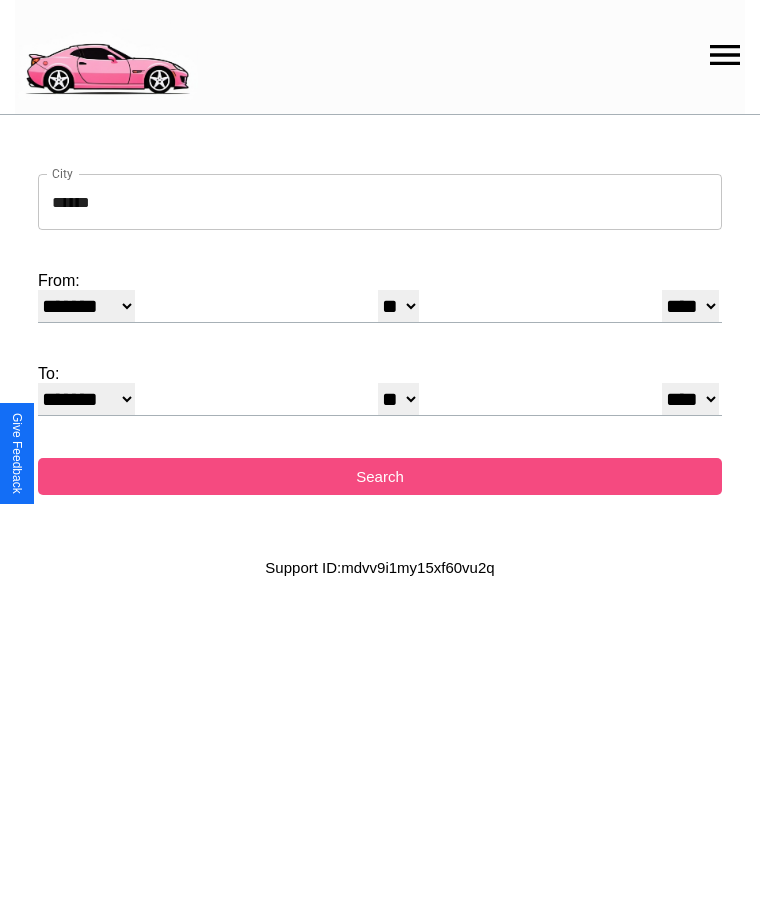 click on "Search" at bounding box center [380, 476] 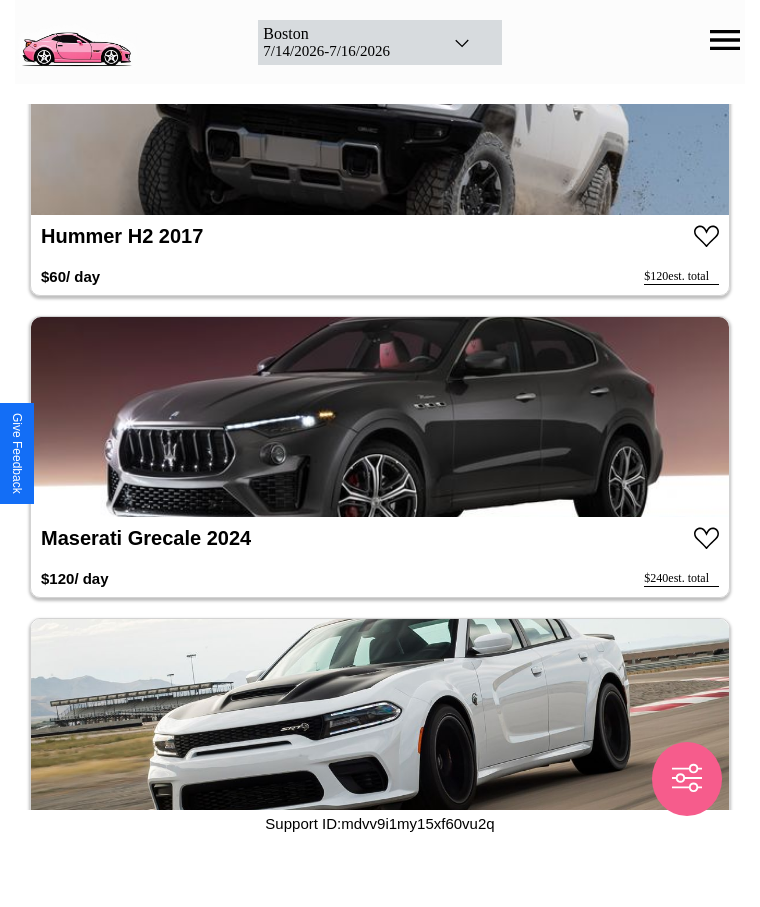 scroll, scrollTop: 18542, scrollLeft: 0, axis: vertical 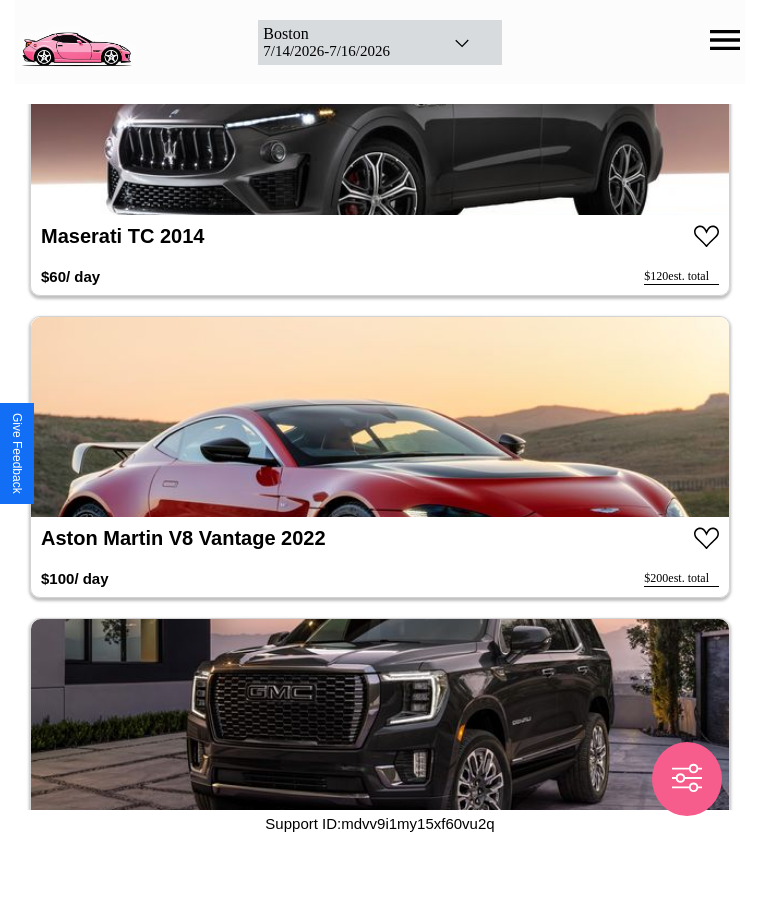 click at bounding box center (380, 417) 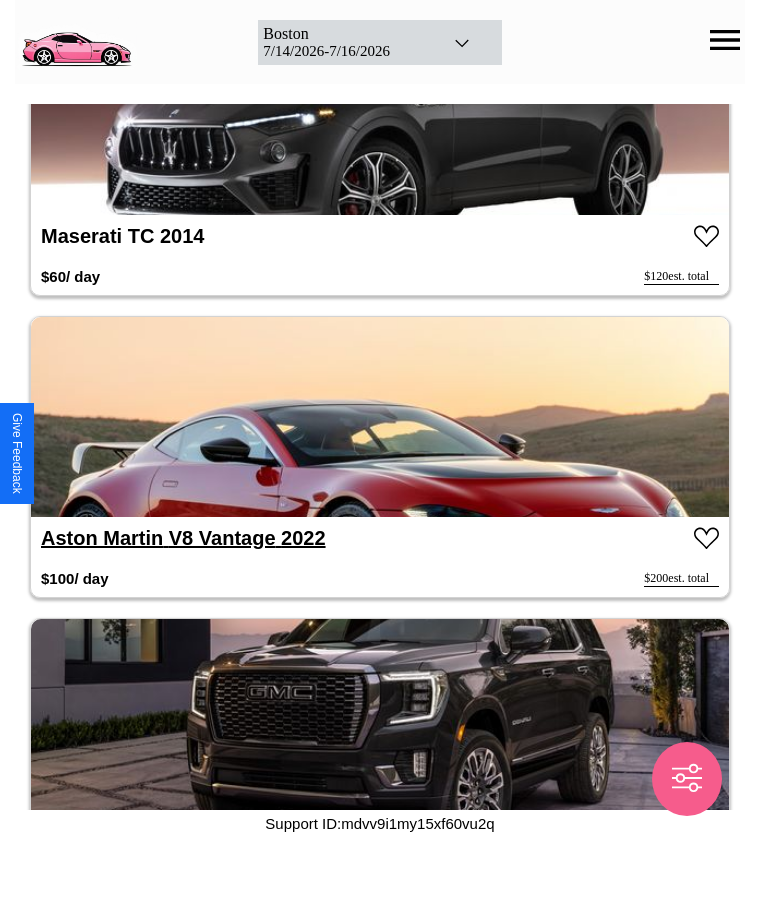 click on "Aston Martin   V8 Vantage   2022" at bounding box center [183, 538] 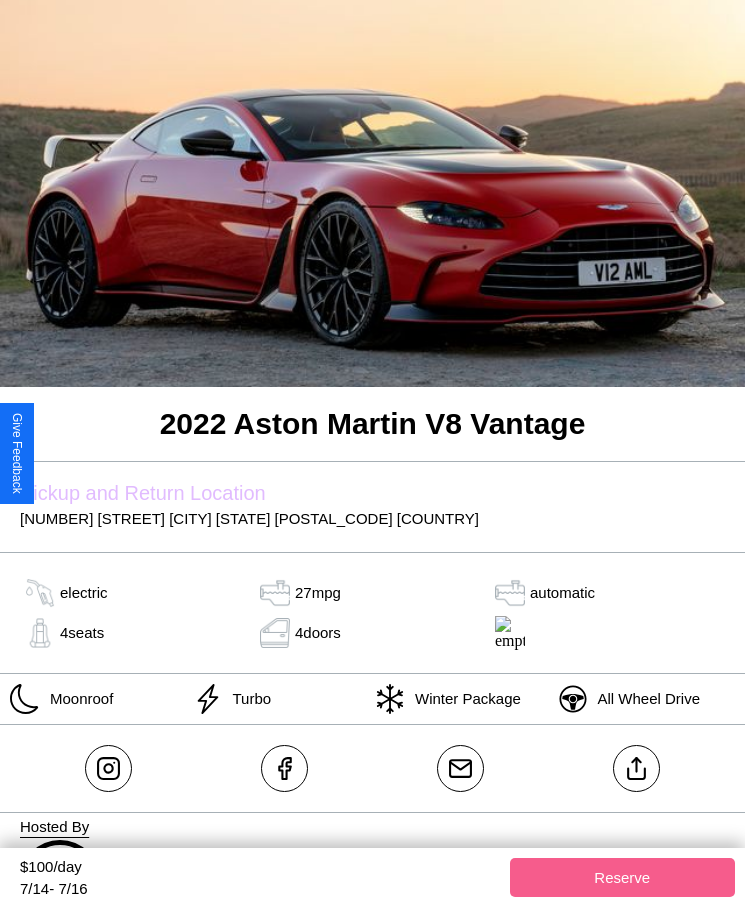 scroll, scrollTop: 346, scrollLeft: 0, axis: vertical 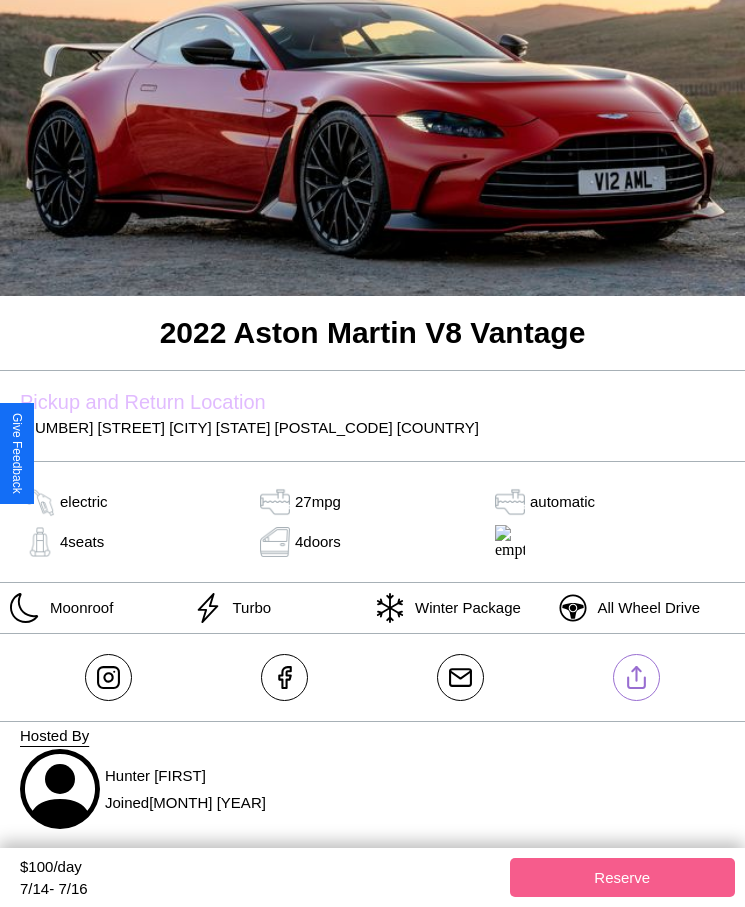 click 